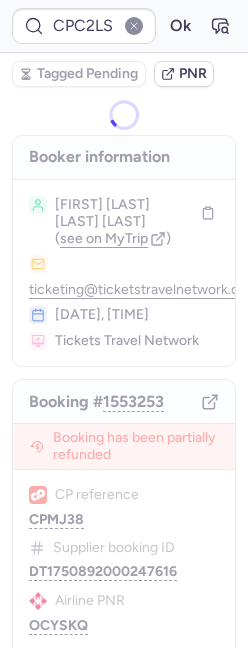 scroll, scrollTop: 0, scrollLeft: 0, axis: both 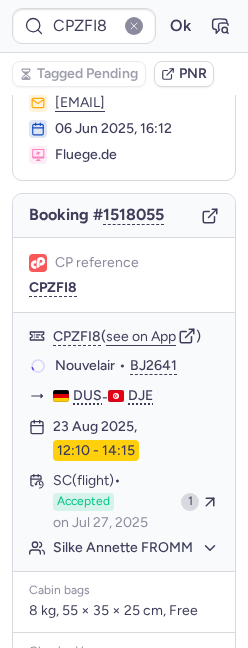 type on "CPIIFF" 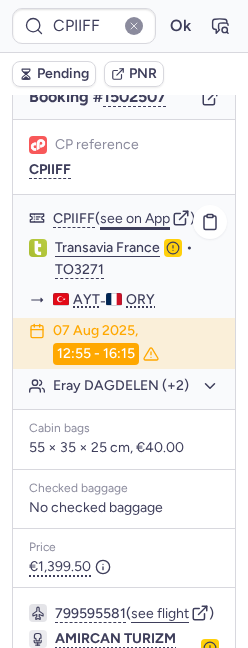 scroll, scrollTop: 0, scrollLeft: 0, axis: both 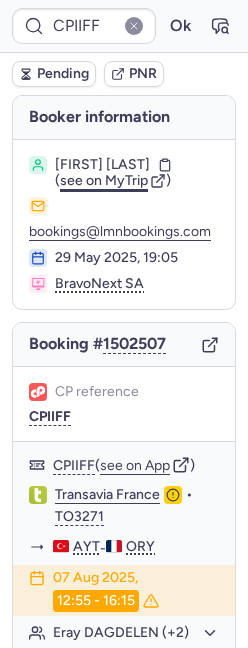 click on "see on MyTrip" at bounding box center (104, 180) 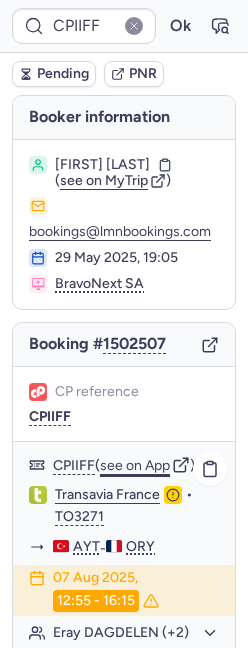 click on "see on App" 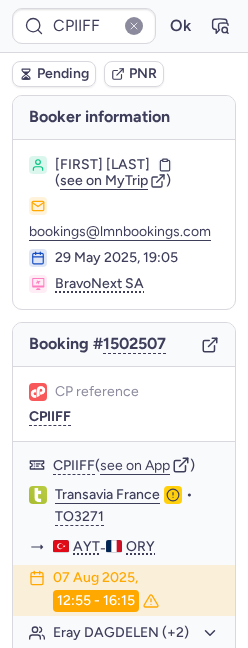 scroll, scrollTop: 79, scrollLeft: 0, axis: vertical 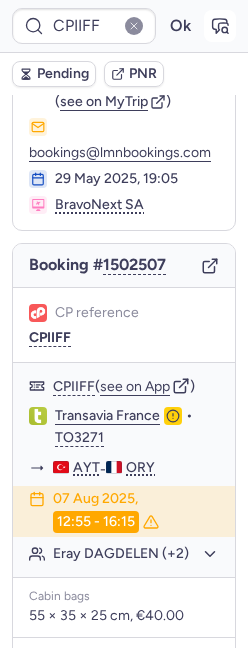 click 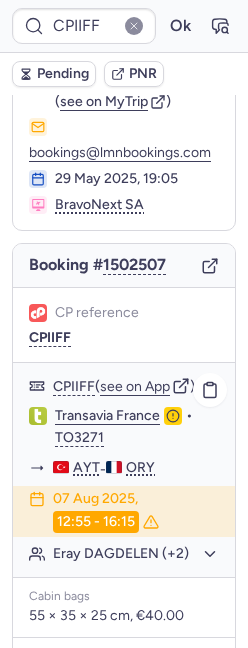 click on "Eray DAGDELEN (+2)" 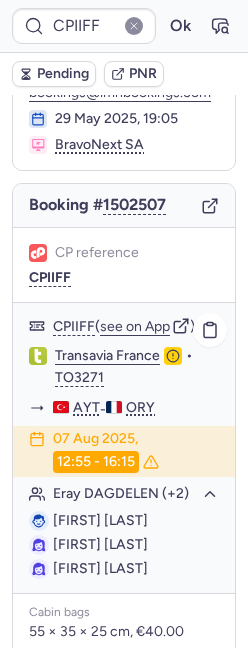 scroll, scrollTop: 154, scrollLeft: 0, axis: vertical 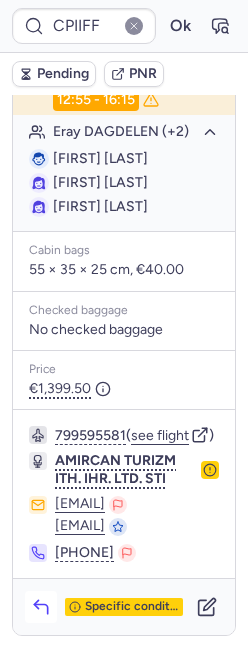 click 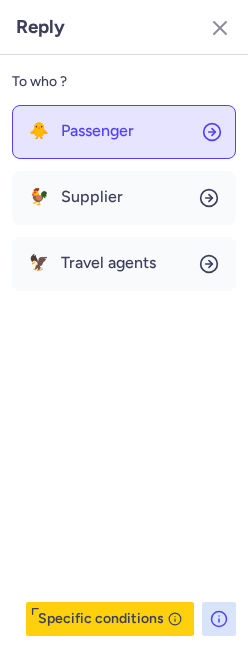 click on "Passenger" at bounding box center [97, 131] 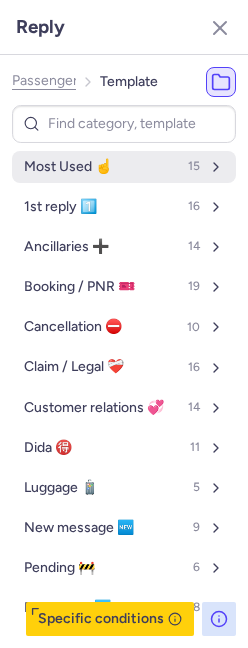click on "Most Used ☝️" at bounding box center [68, 167] 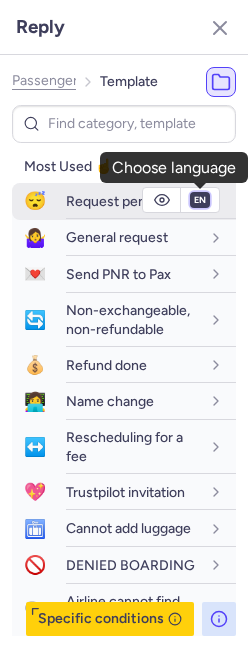 click on "fr en de nl pt es it ru" at bounding box center (200, 200) 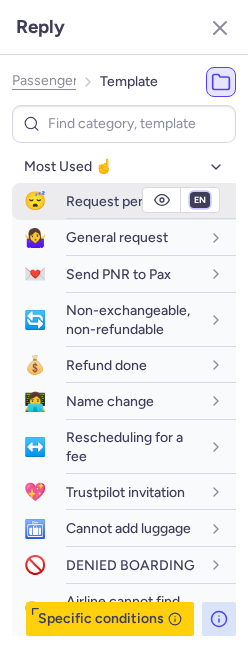 select on "fr" 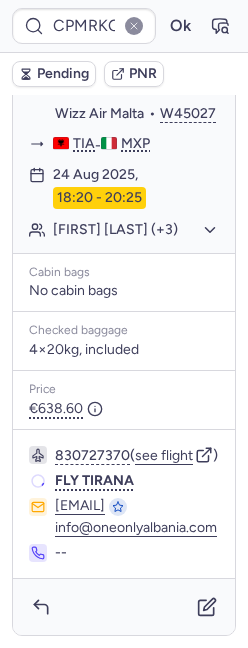 scroll, scrollTop: 451, scrollLeft: 0, axis: vertical 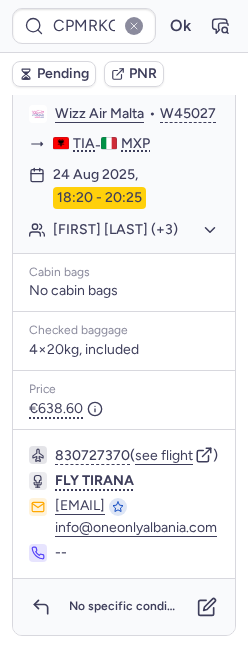 type on "CPJHJT" 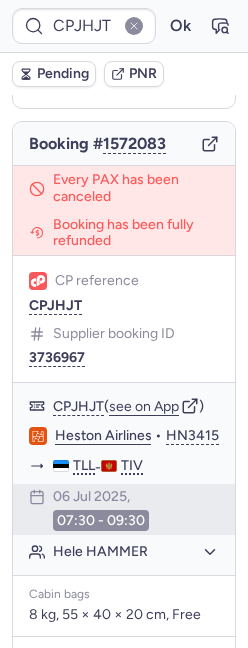 scroll, scrollTop: 170, scrollLeft: 0, axis: vertical 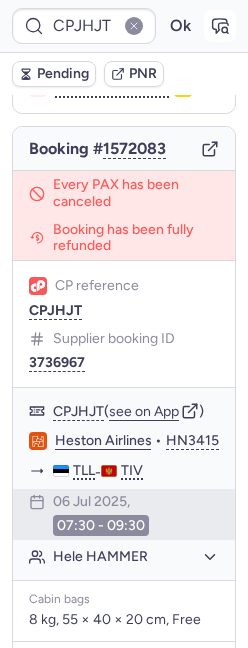 click 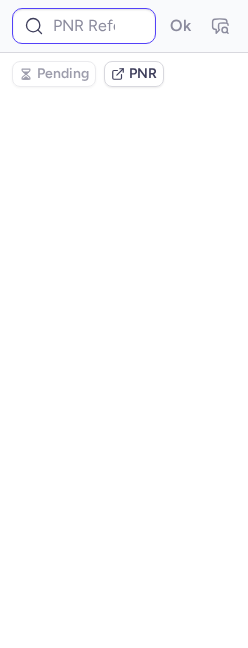 scroll, scrollTop: 0, scrollLeft: 0, axis: both 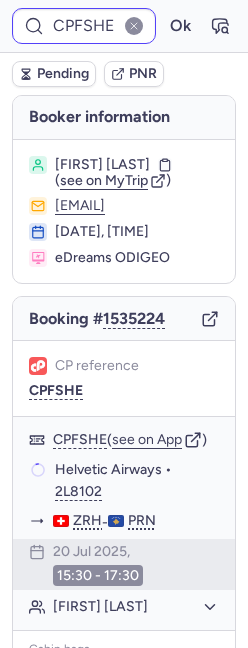 type on "CPJHJT" 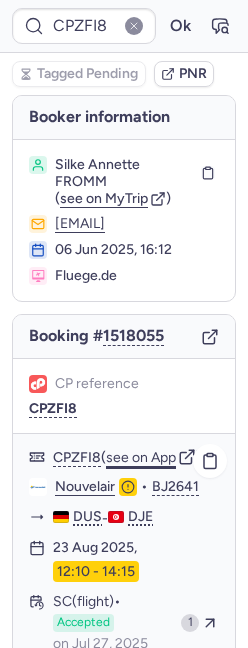 click on "see on App" 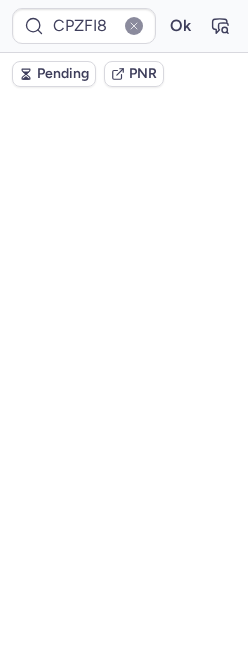 scroll, scrollTop: 460, scrollLeft: 0, axis: vertical 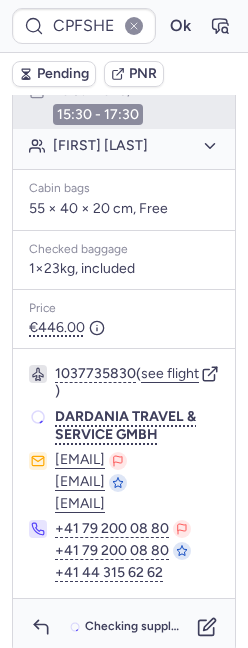 type on "CPIIFF" 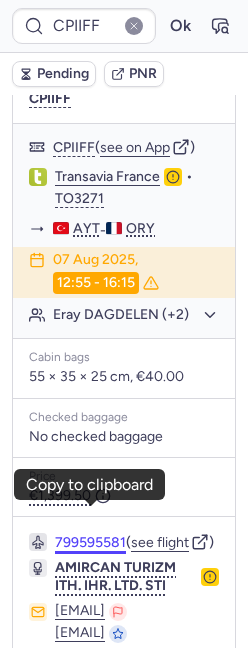 scroll, scrollTop: 318, scrollLeft: 0, axis: vertical 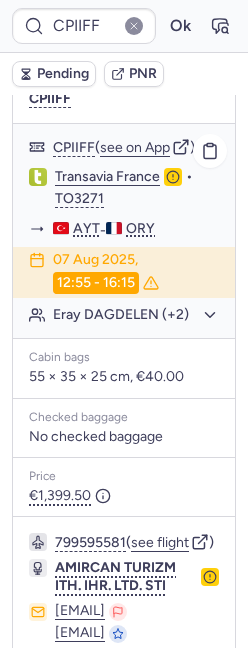 click on "Eray DAGDELEN (+2)" 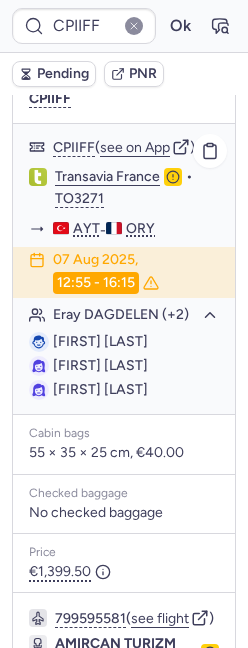 click on "Eray DAGDELEN (+2)" 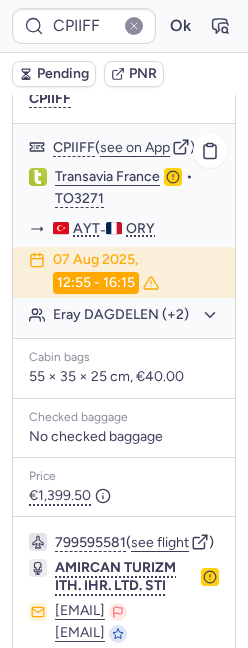 scroll, scrollTop: 0, scrollLeft: 0, axis: both 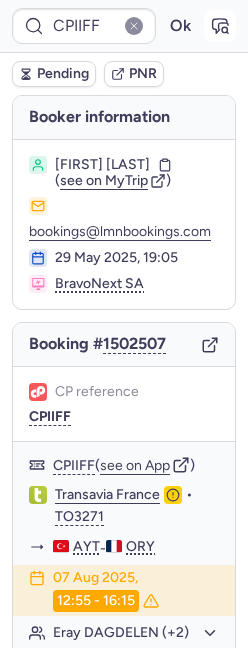 click 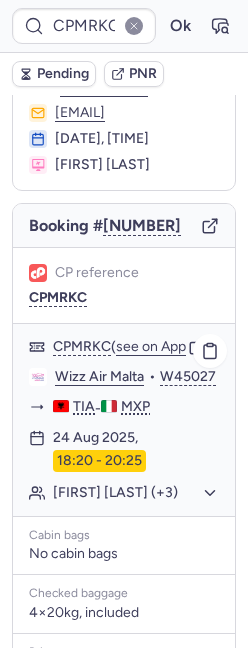 scroll, scrollTop: 91, scrollLeft: 0, axis: vertical 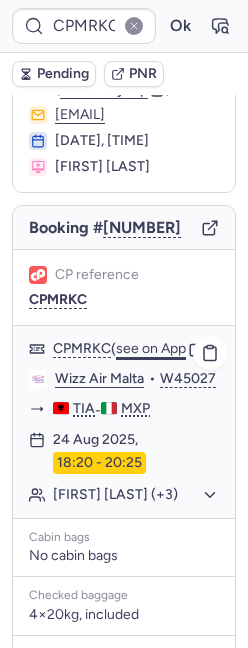 click on "see on App" 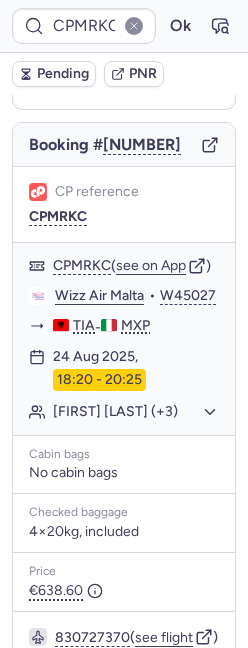 scroll, scrollTop: 166, scrollLeft: 0, axis: vertical 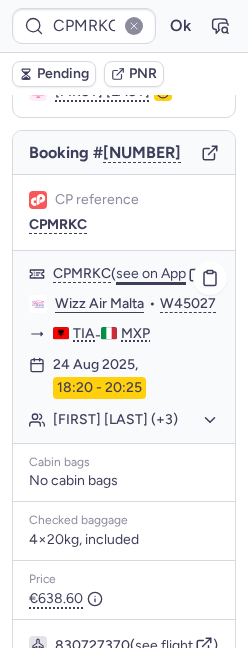 click on "see on App" 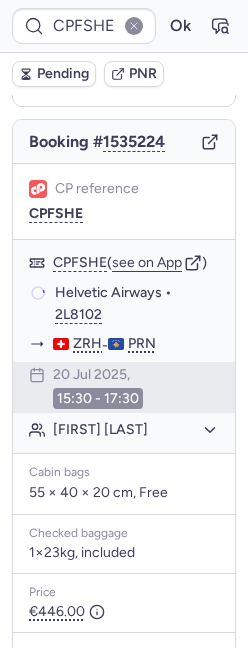 scroll, scrollTop: 166, scrollLeft: 0, axis: vertical 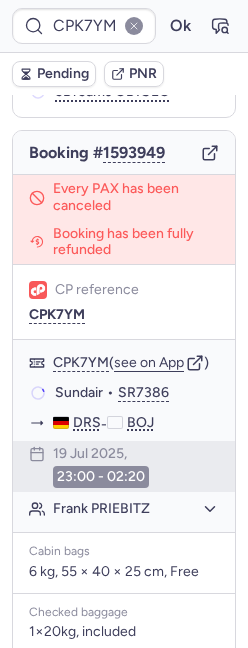 type on "CP585S" 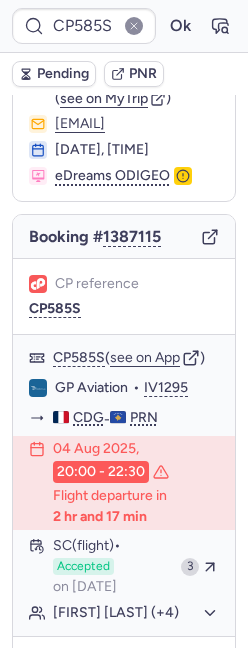 scroll, scrollTop: 80, scrollLeft: 0, axis: vertical 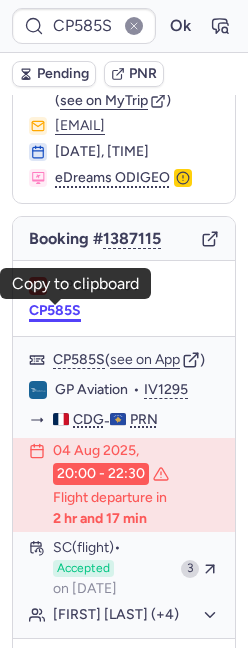 click on "CP585S" at bounding box center [55, 311] 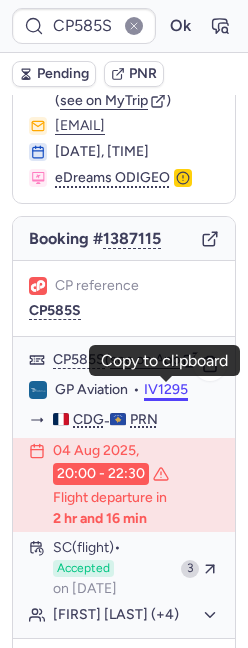 click on "IV1295" at bounding box center [166, 390] 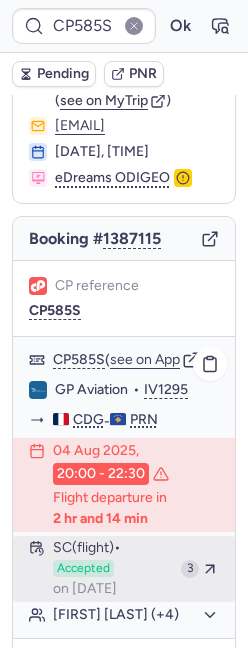click on "Accepted on [DATE]" at bounding box center [113, 569] 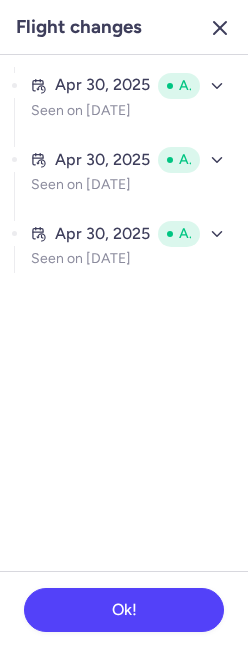 click 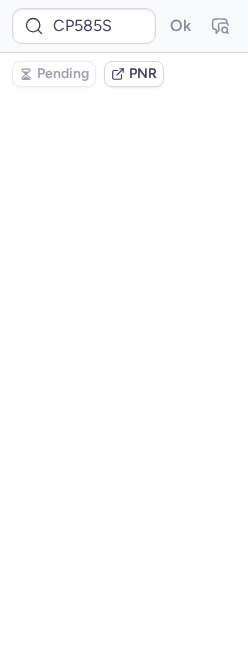 scroll, scrollTop: 0, scrollLeft: 0, axis: both 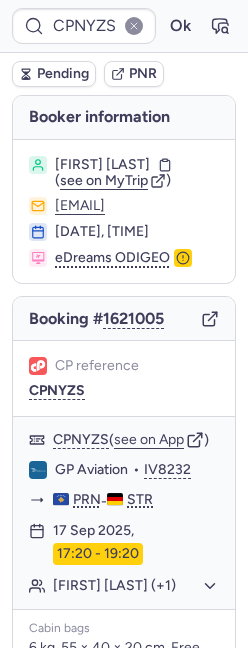 type on "CP585S" 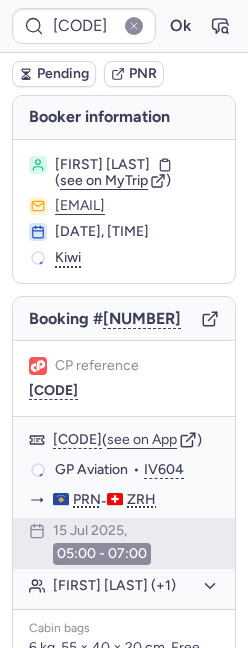 type on "[CODE]" 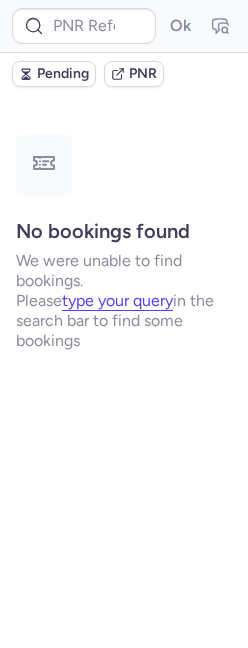 type on "[CODE]" 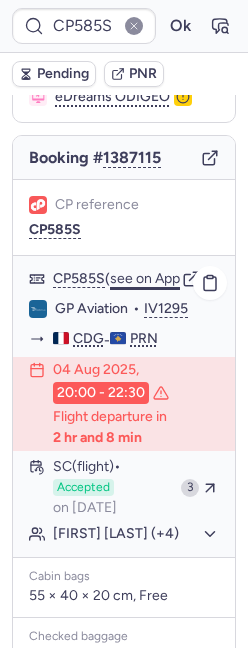 scroll, scrollTop: 199, scrollLeft: 0, axis: vertical 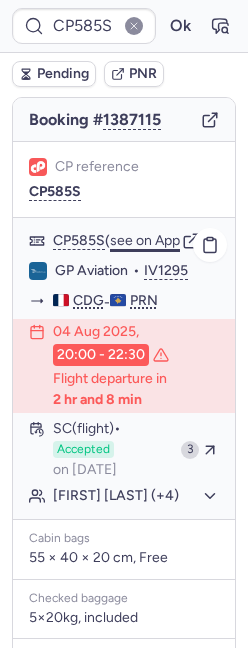 click on "Accepted on [DATE]" at bounding box center [113, 450] 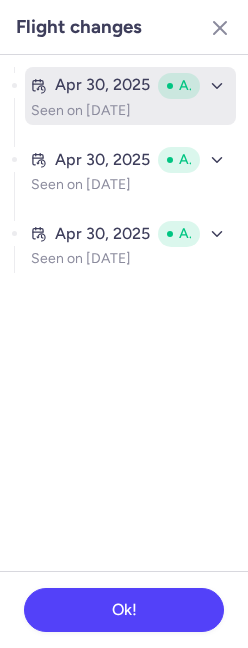 click on "Accepted" at bounding box center [185, 86] 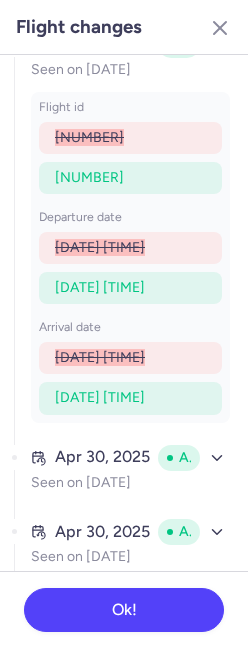 scroll, scrollTop: 137, scrollLeft: 0, axis: vertical 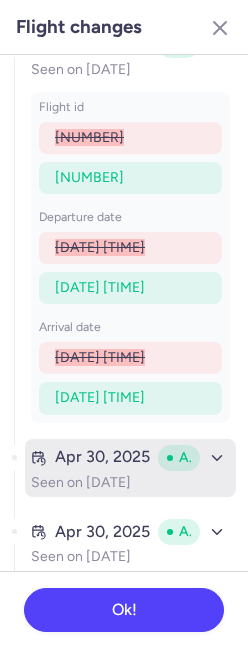 click on "[DATE] Accepted" at bounding box center [130, 458] 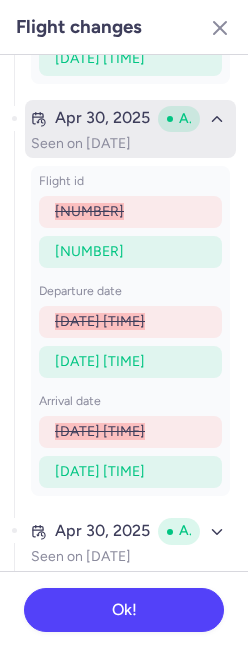 scroll, scrollTop: 476, scrollLeft: 0, axis: vertical 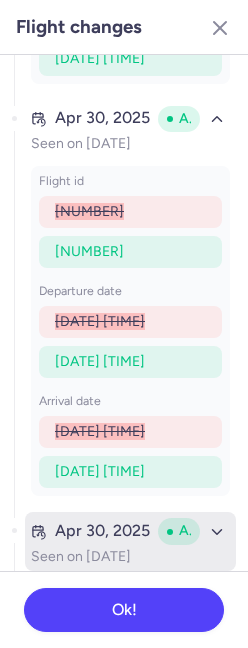 click on "Accepted" at bounding box center (179, 531) 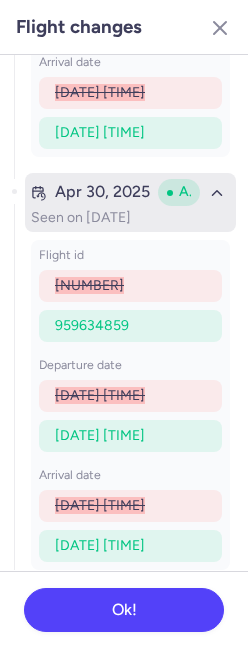scroll, scrollTop: 815, scrollLeft: 0, axis: vertical 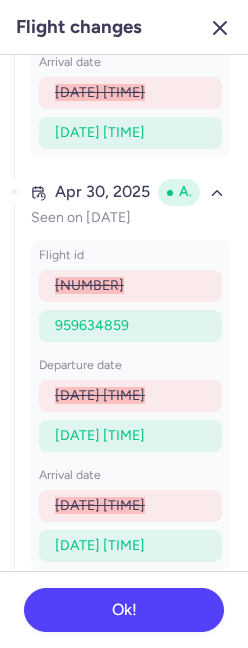 click 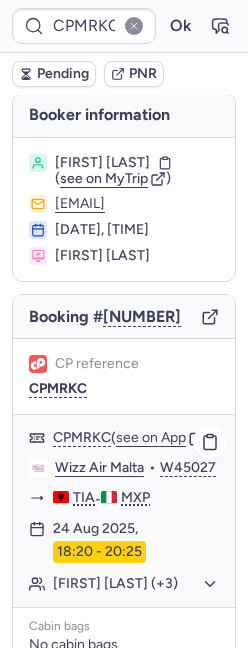 scroll, scrollTop: 0, scrollLeft: 0, axis: both 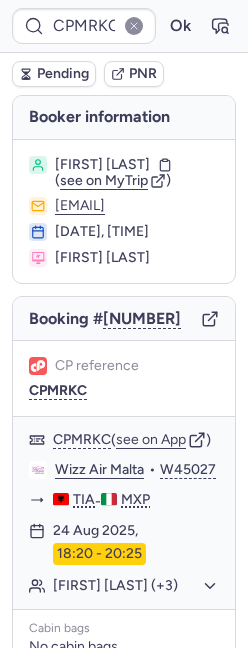 type on "CP585S" 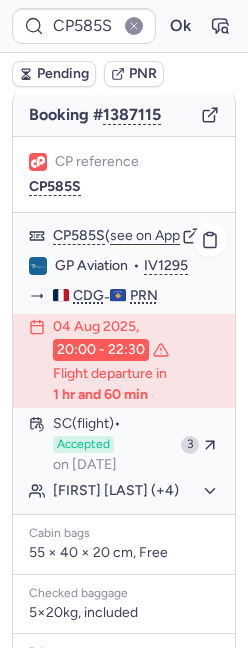 scroll, scrollTop: 0, scrollLeft: 0, axis: both 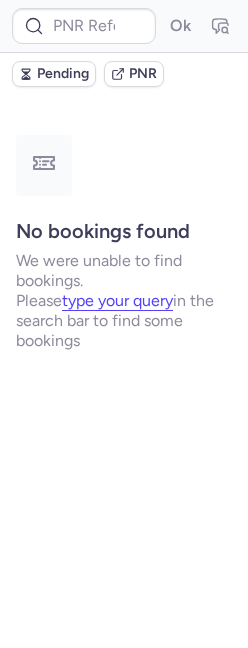 type on "CP585S" 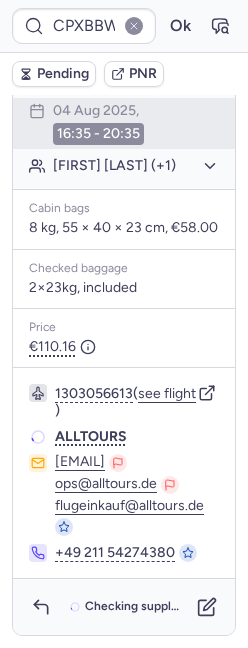 scroll, scrollTop: 458, scrollLeft: 0, axis: vertical 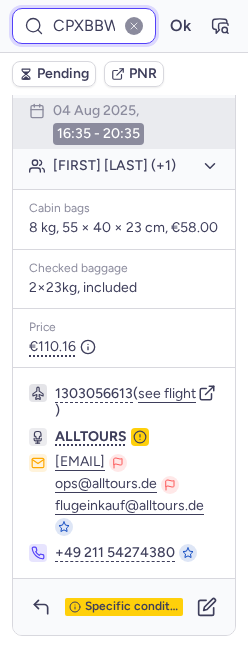 click on "CPXBBW" at bounding box center [84, 26] 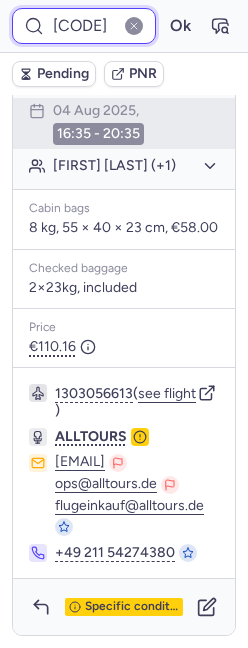 scroll, scrollTop: 0, scrollLeft: 0, axis: both 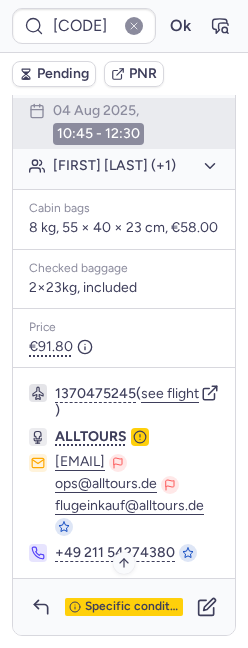 click on "Specific conditions" at bounding box center [132, 607] 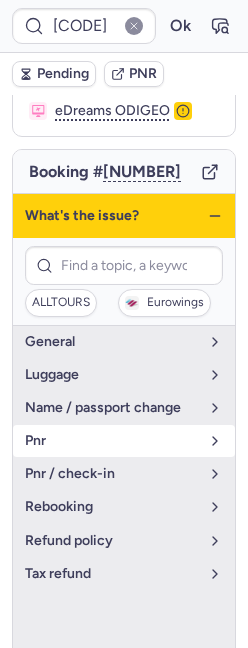 click on "pnr" at bounding box center [124, 441] 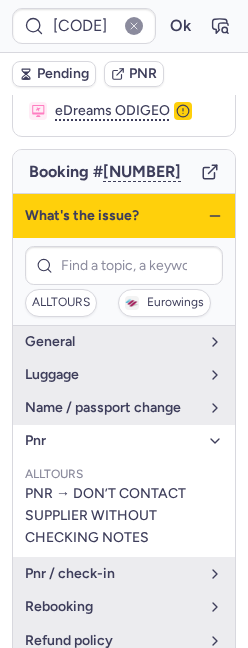 click on "pnr" at bounding box center [124, 441] 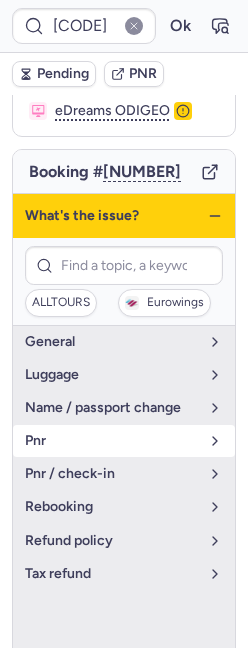 click on "pnr" at bounding box center [124, 441] 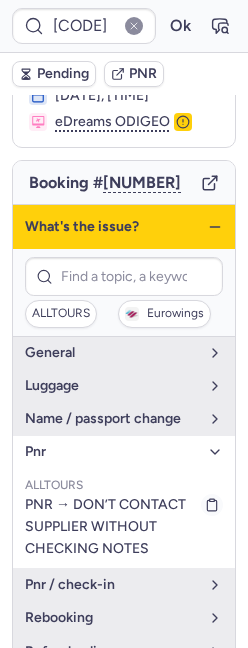 scroll, scrollTop: 142, scrollLeft: 0, axis: vertical 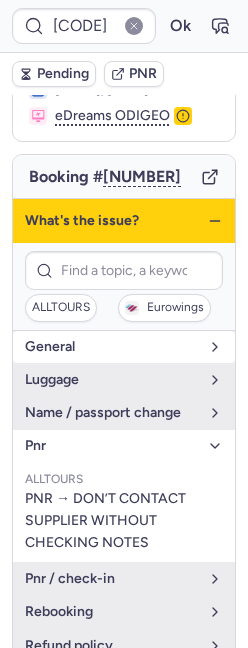 type on "CPXBBW" 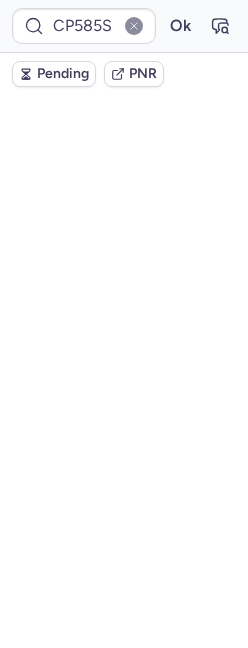 scroll, scrollTop: 142, scrollLeft: 0, axis: vertical 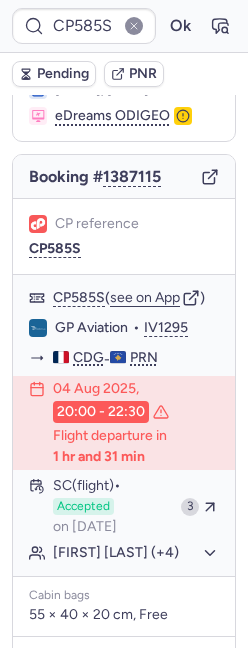 type on "CPXBBW" 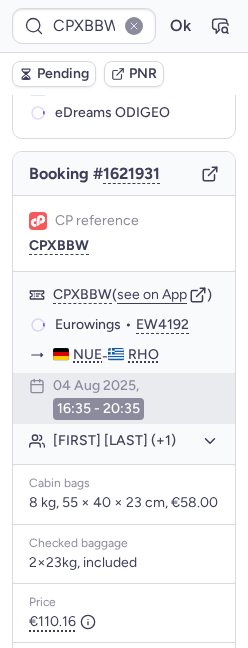 scroll, scrollTop: 142, scrollLeft: 0, axis: vertical 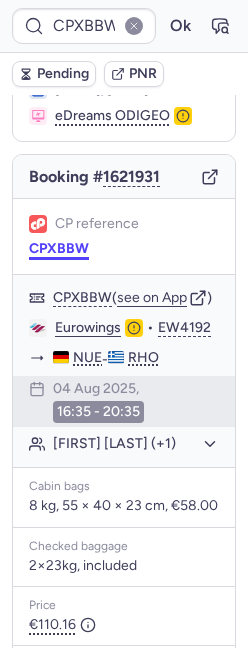 click on "CPXBBW" at bounding box center [59, 249] 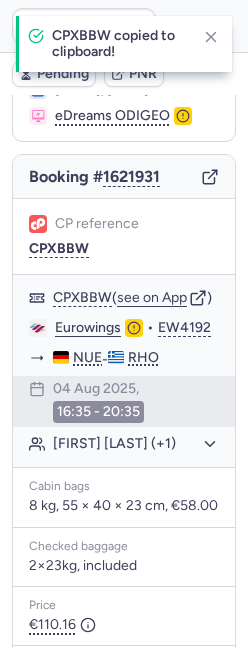 type on "CPXBBW" 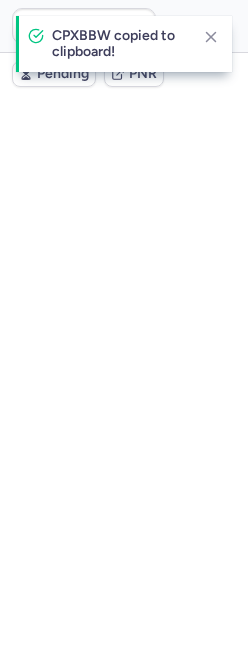scroll, scrollTop: 0, scrollLeft: 0, axis: both 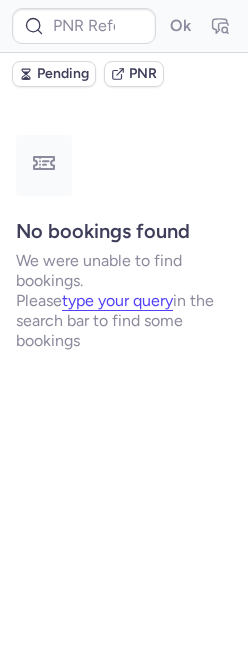 type on "CPXBBW" 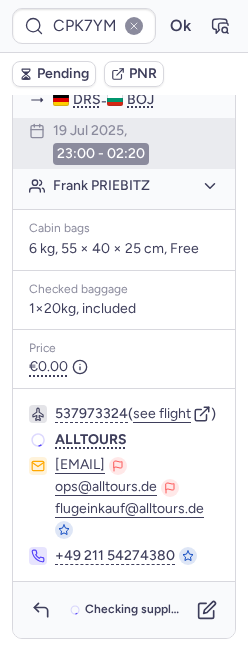 scroll, scrollTop: 479, scrollLeft: 0, axis: vertical 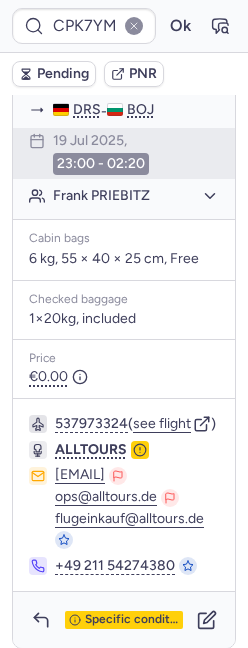 click on "Frank PRIEBITZ" 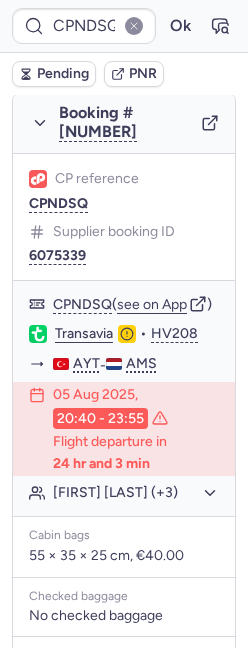 scroll, scrollTop: 1354, scrollLeft: 0, axis: vertical 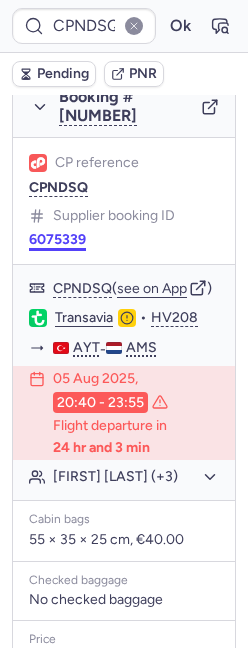 click on "6075339" at bounding box center (57, 240) 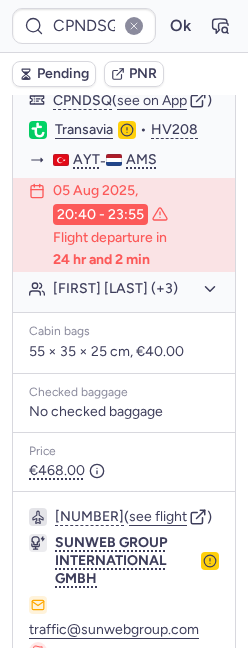 scroll, scrollTop: 1718, scrollLeft: 0, axis: vertical 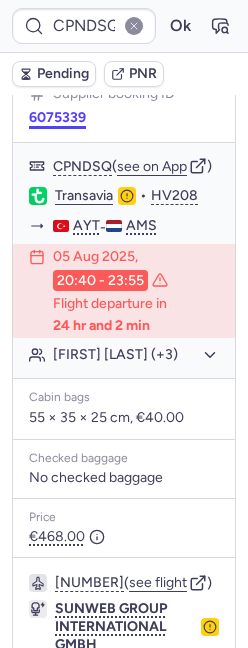 click on "6075339" at bounding box center [57, 118] 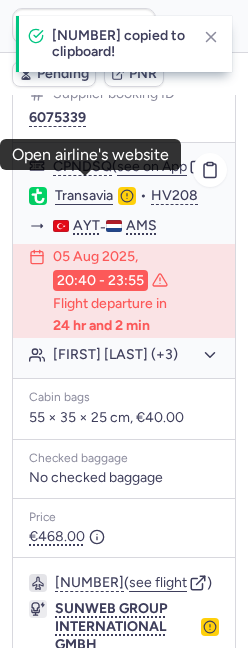 click on "Transavia" 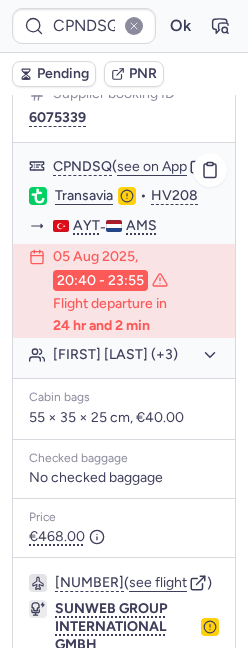 click on "[FIRST] [LAST] (+3)" 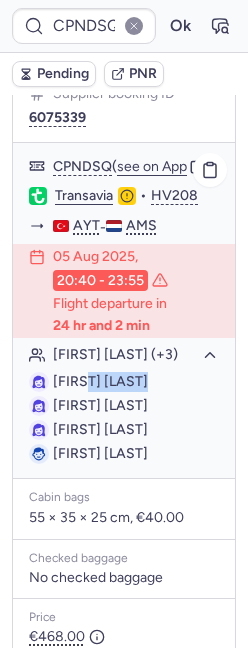 drag, startPoint x: 86, startPoint y: 369, endPoint x: 182, endPoint y: 371, distance: 96.02083 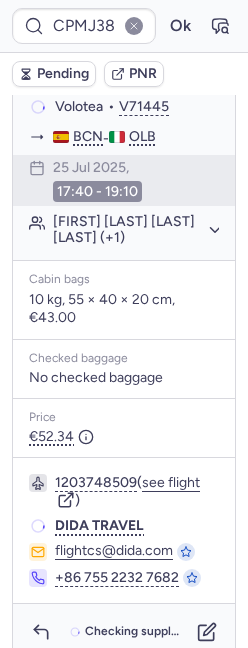 scroll, scrollTop: 537, scrollLeft: 0, axis: vertical 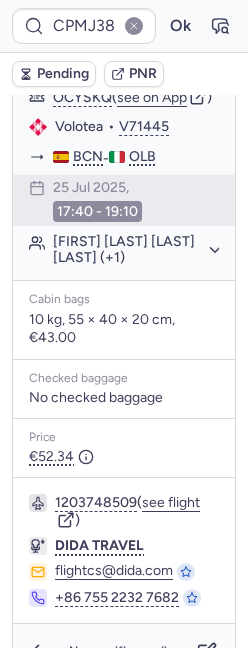 type on "CPK7YM" 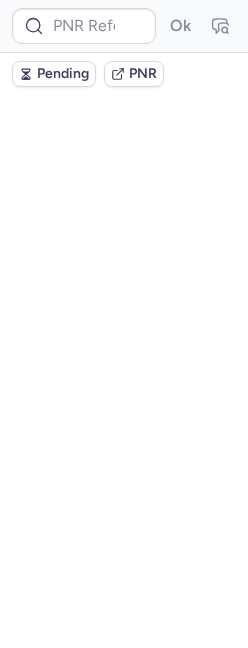 scroll, scrollTop: 0, scrollLeft: 0, axis: both 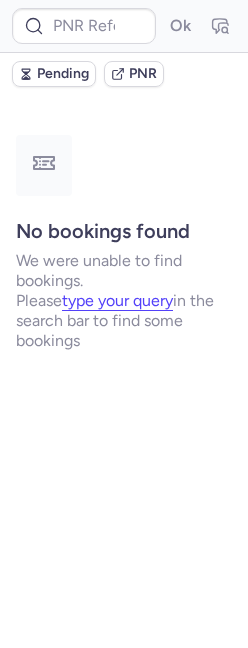 type on "CPDFFU" 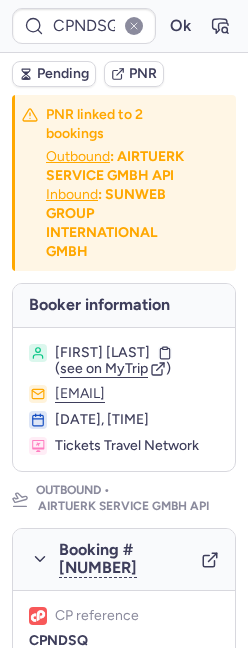 type on "CP6WXV" 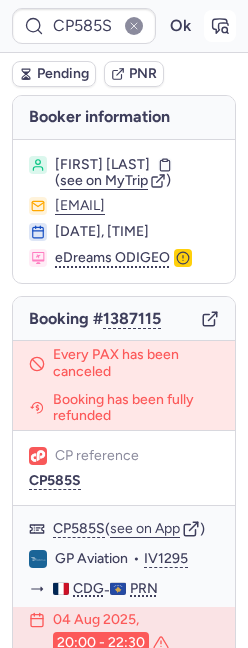 click 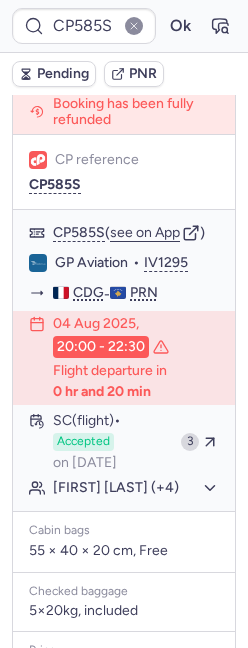 scroll, scrollTop: 256, scrollLeft: 0, axis: vertical 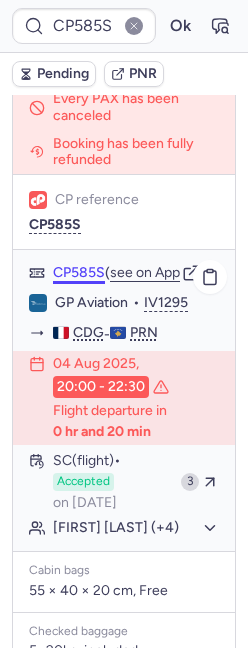 click on "CP585S" 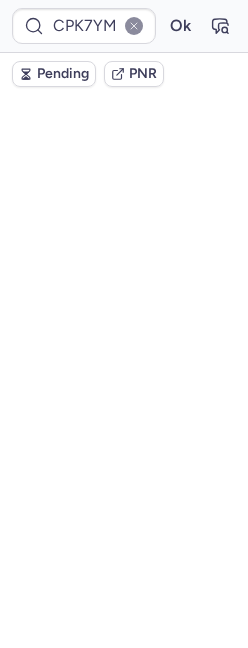 scroll, scrollTop: 537, scrollLeft: 0, axis: vertical 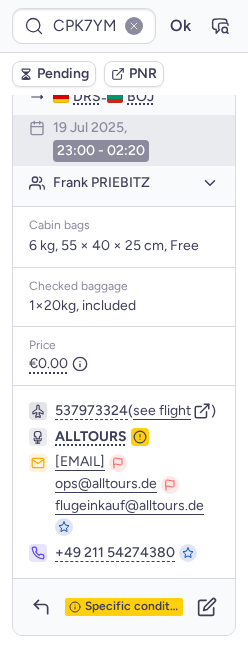 type on "CPMJ38" 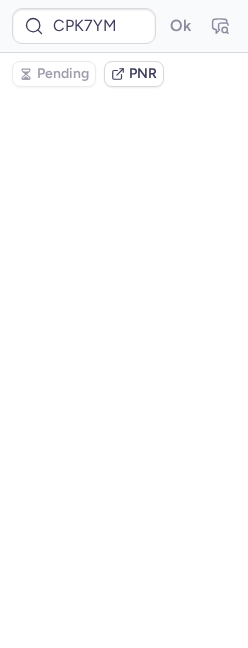 scroll, scrollTop: 0, scrollLeft: 0, axis: both 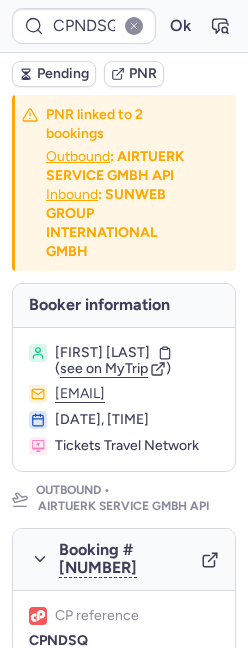 type on "CP6WXV" 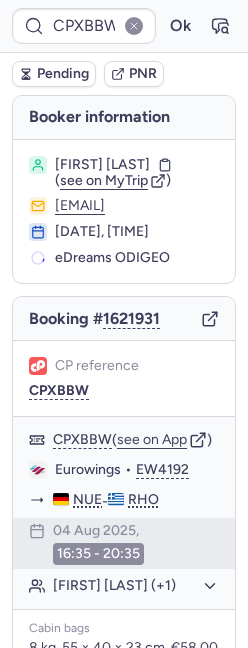 type on "CPFSHE" 